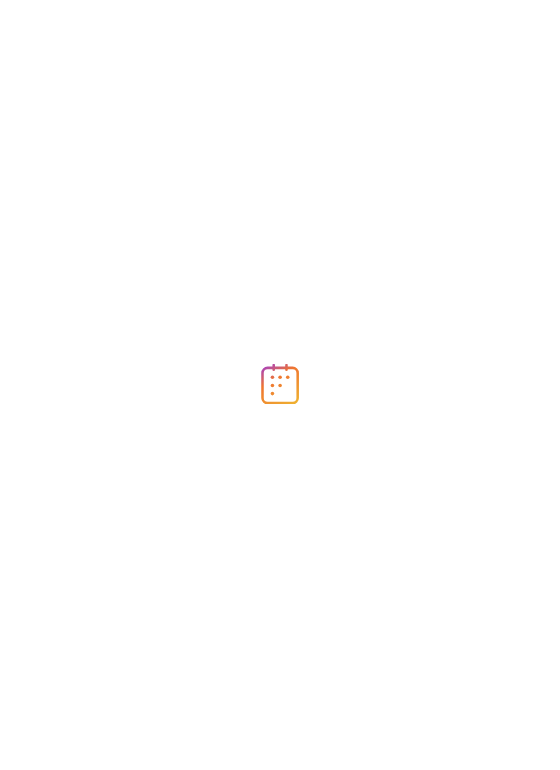 scroll, scrollTop: 0, scrollLeft: 0, axis: both 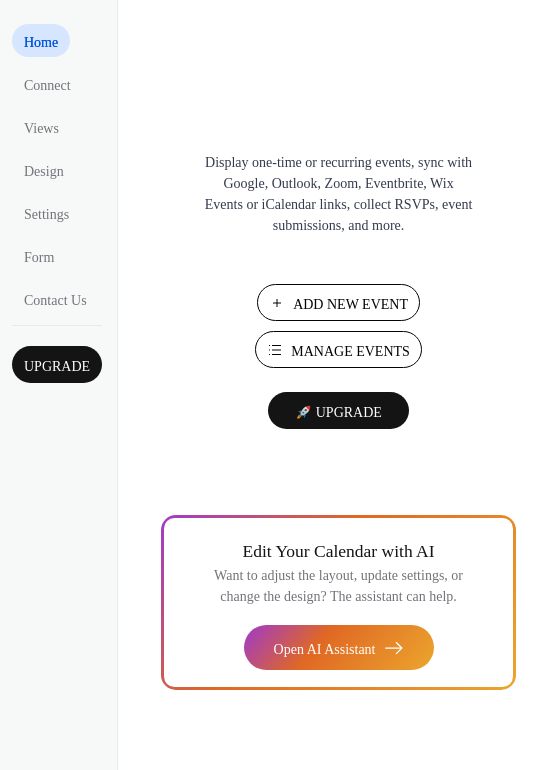 click on "Manage Events" at bounding box center (350, 351) 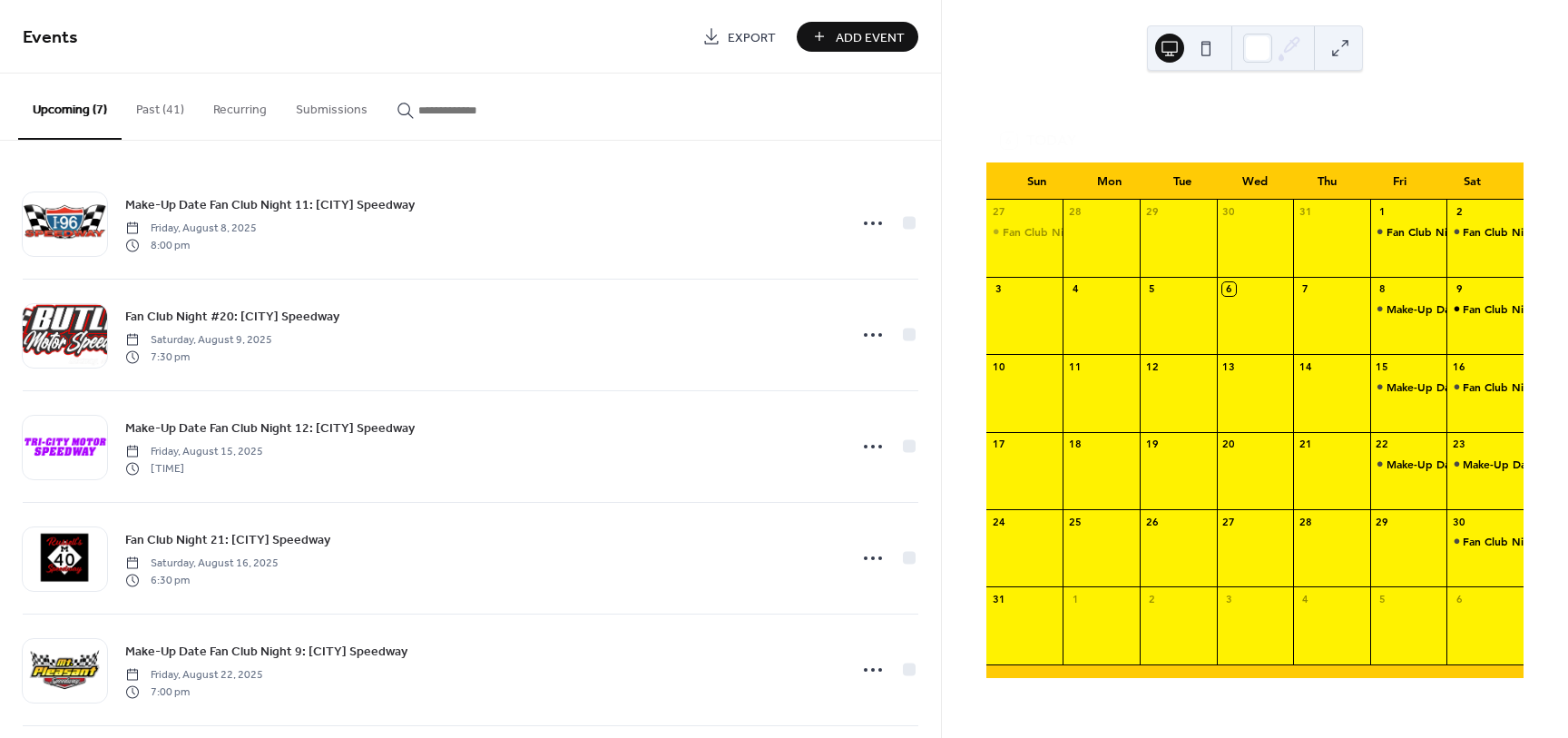 scroll, scrollTop: 0, scrollLeft: 0, axis: both 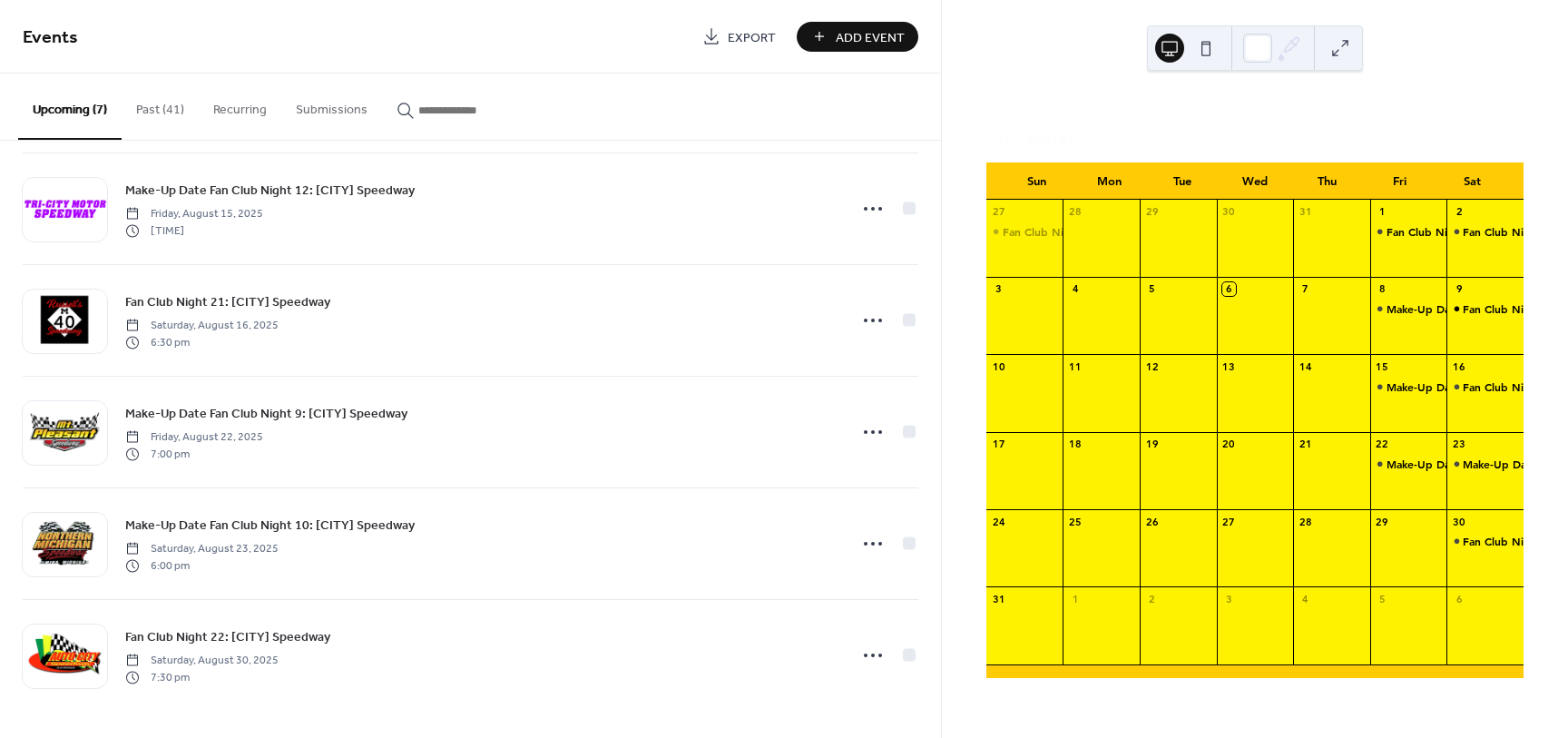 click on "Past (41)" at bounding box center [160, 105] 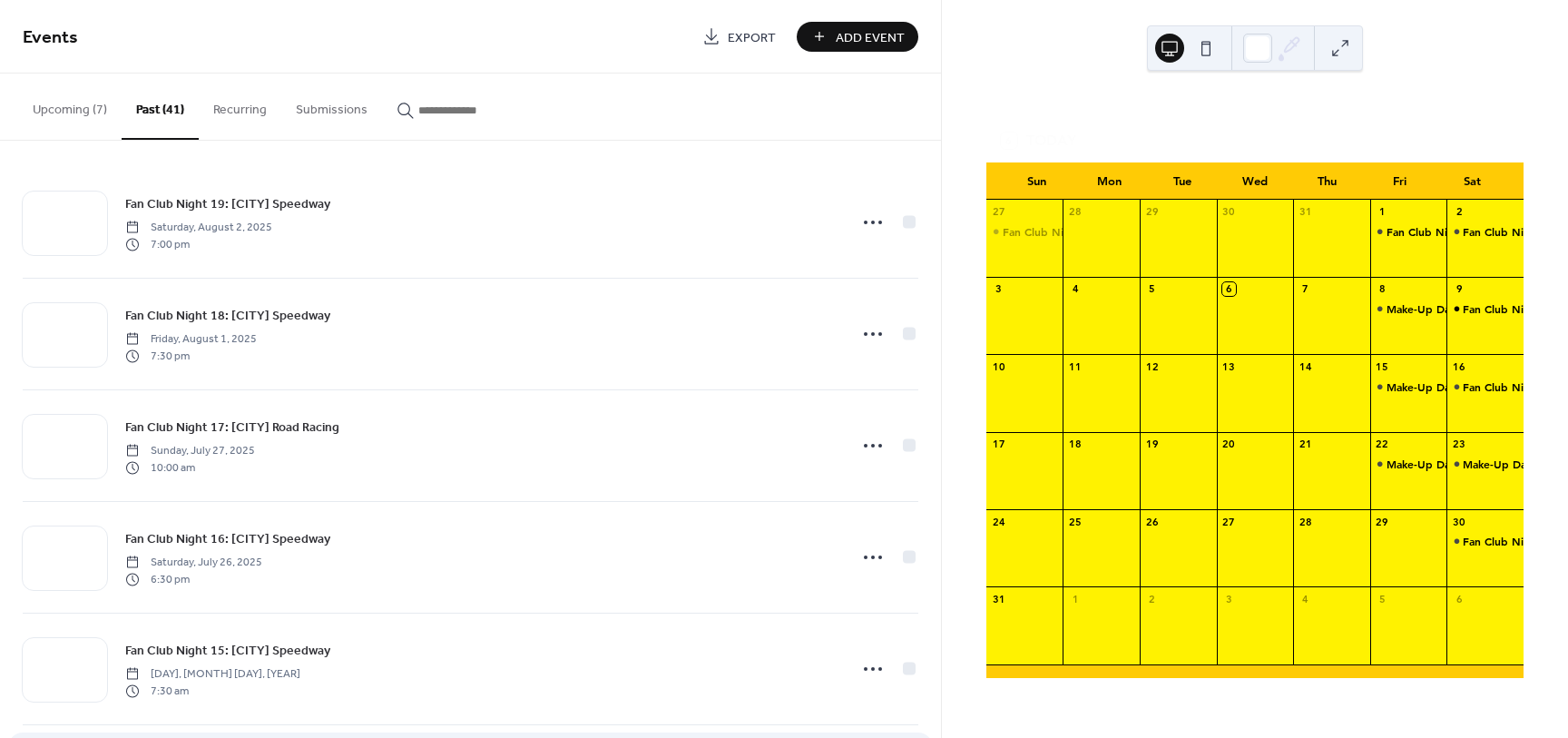 scroll, scrollTop: 0, scrollLeft: 0, axis: both 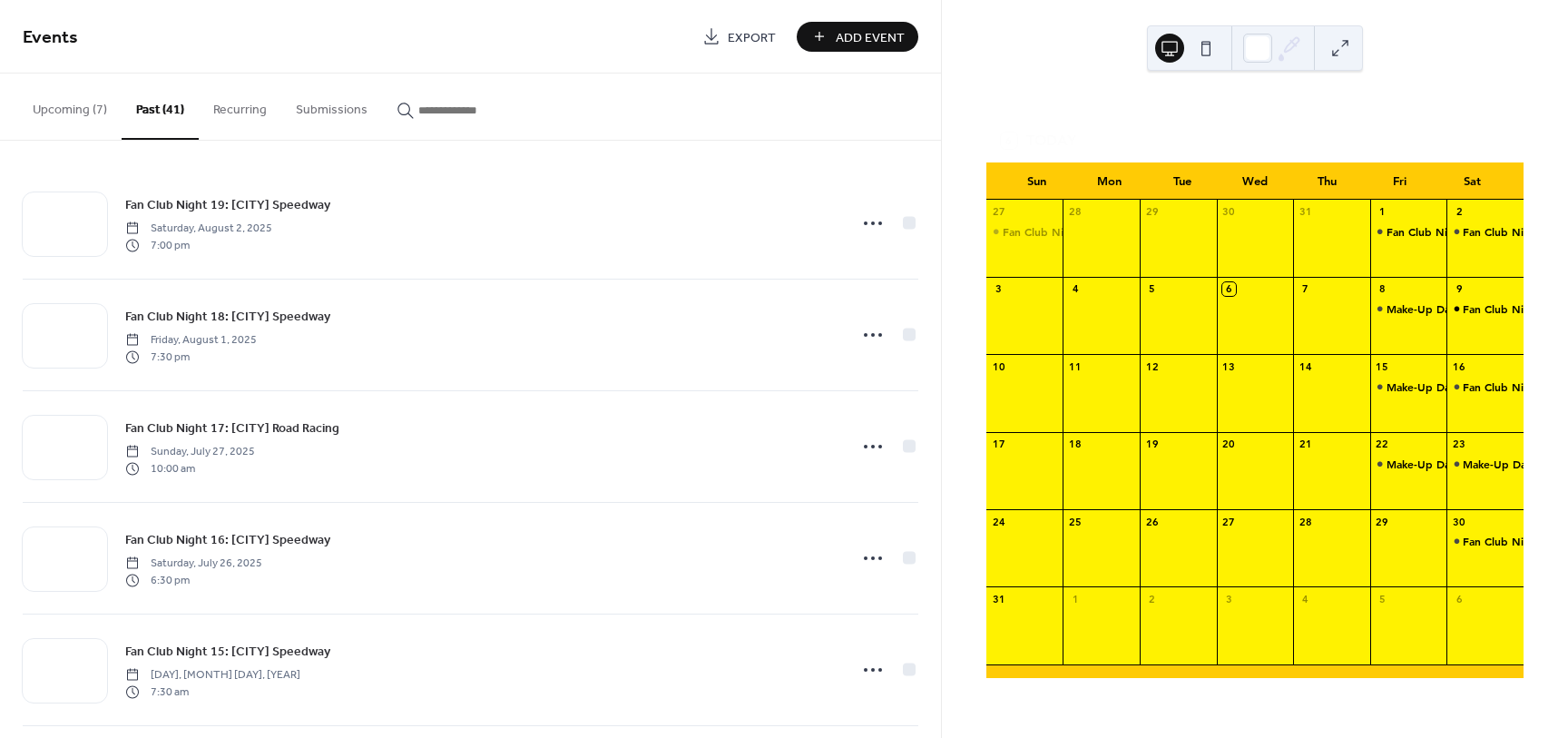 click on "Upcoming (7)" at bounding box center [70, 105] 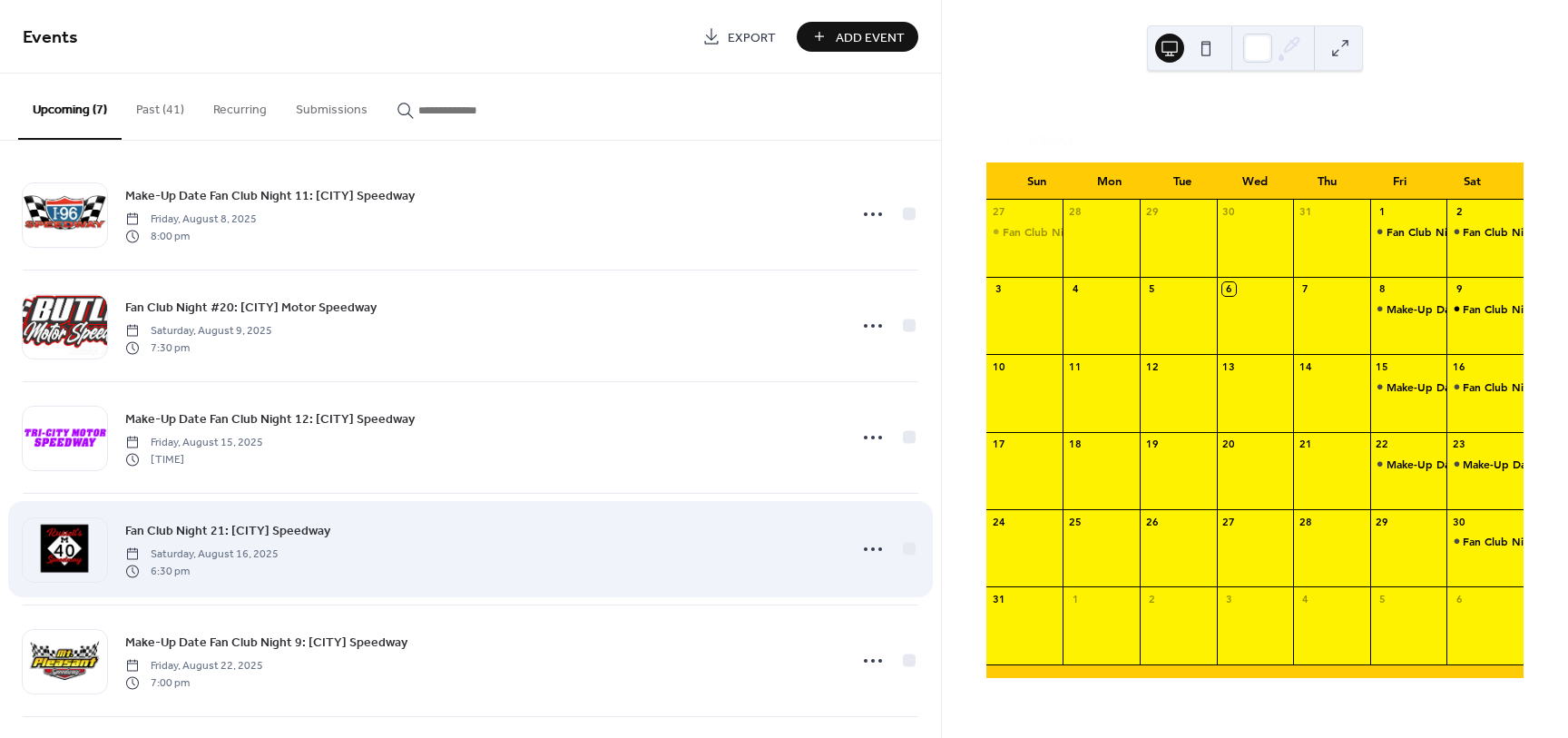 scroll, scrollTop: 0, scrollLeft: 0, axis: both 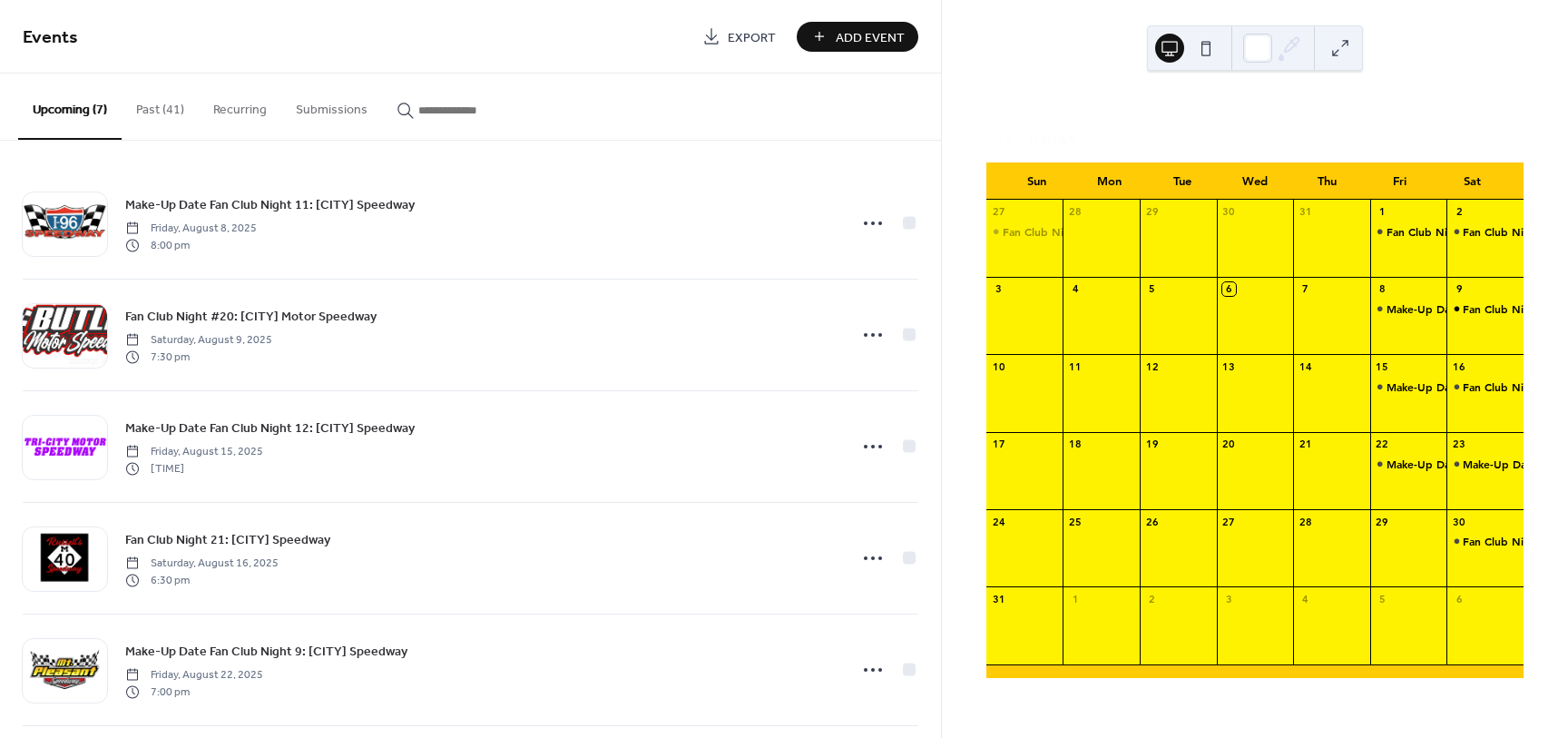 click on "Past (41)" at bounding box center (160, 105) 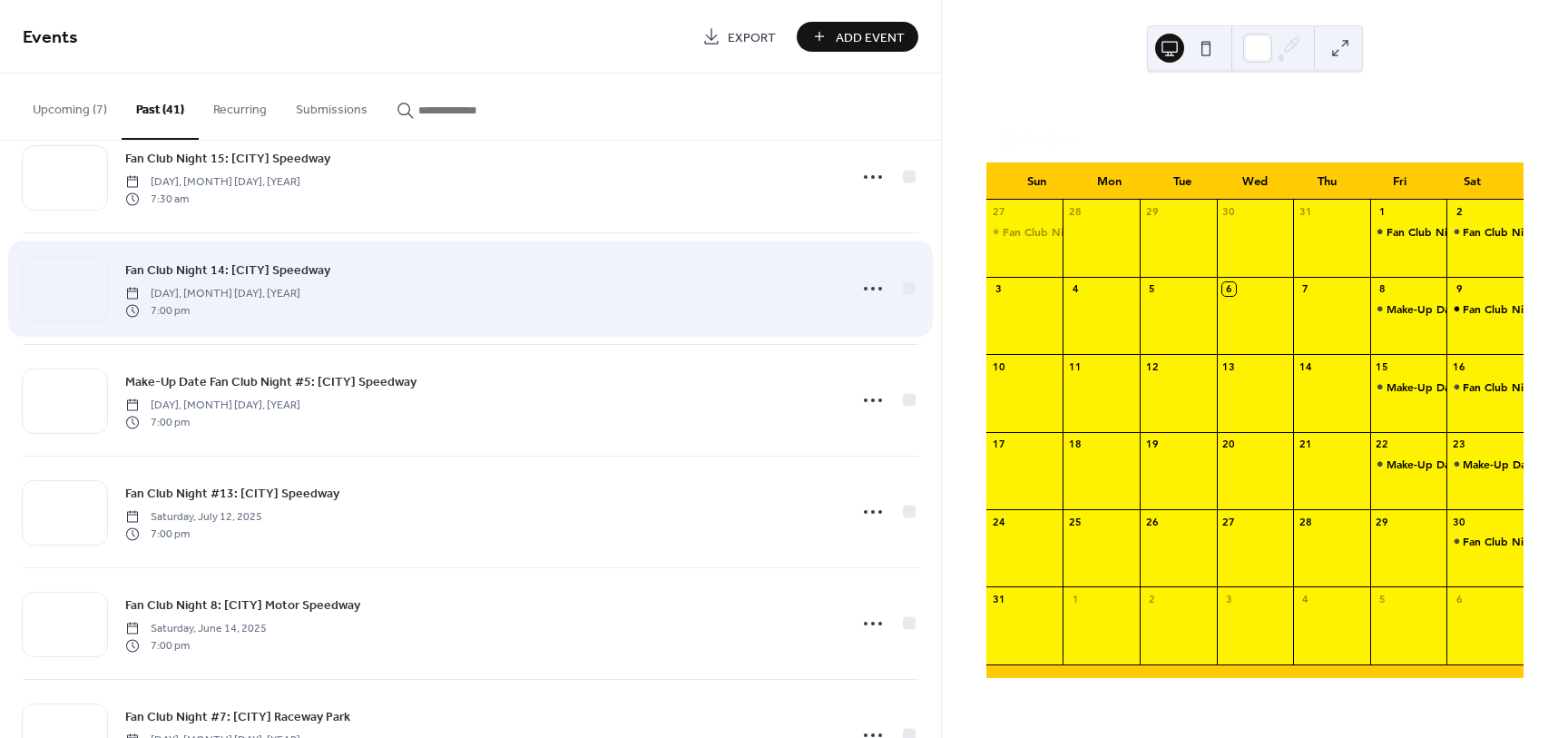 scroll, scrollTop: 567, scrollLeft: 0, axis: vertical 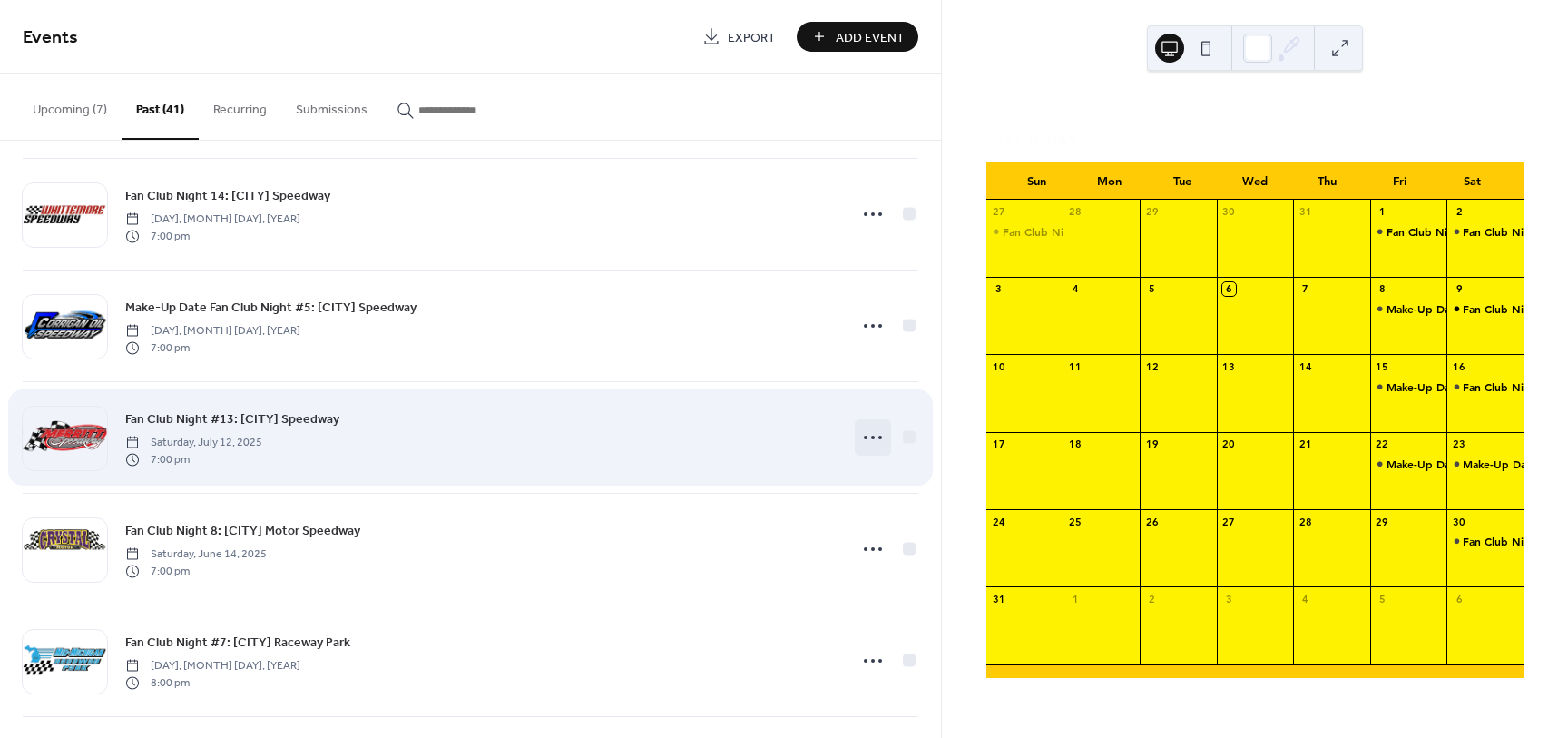 click 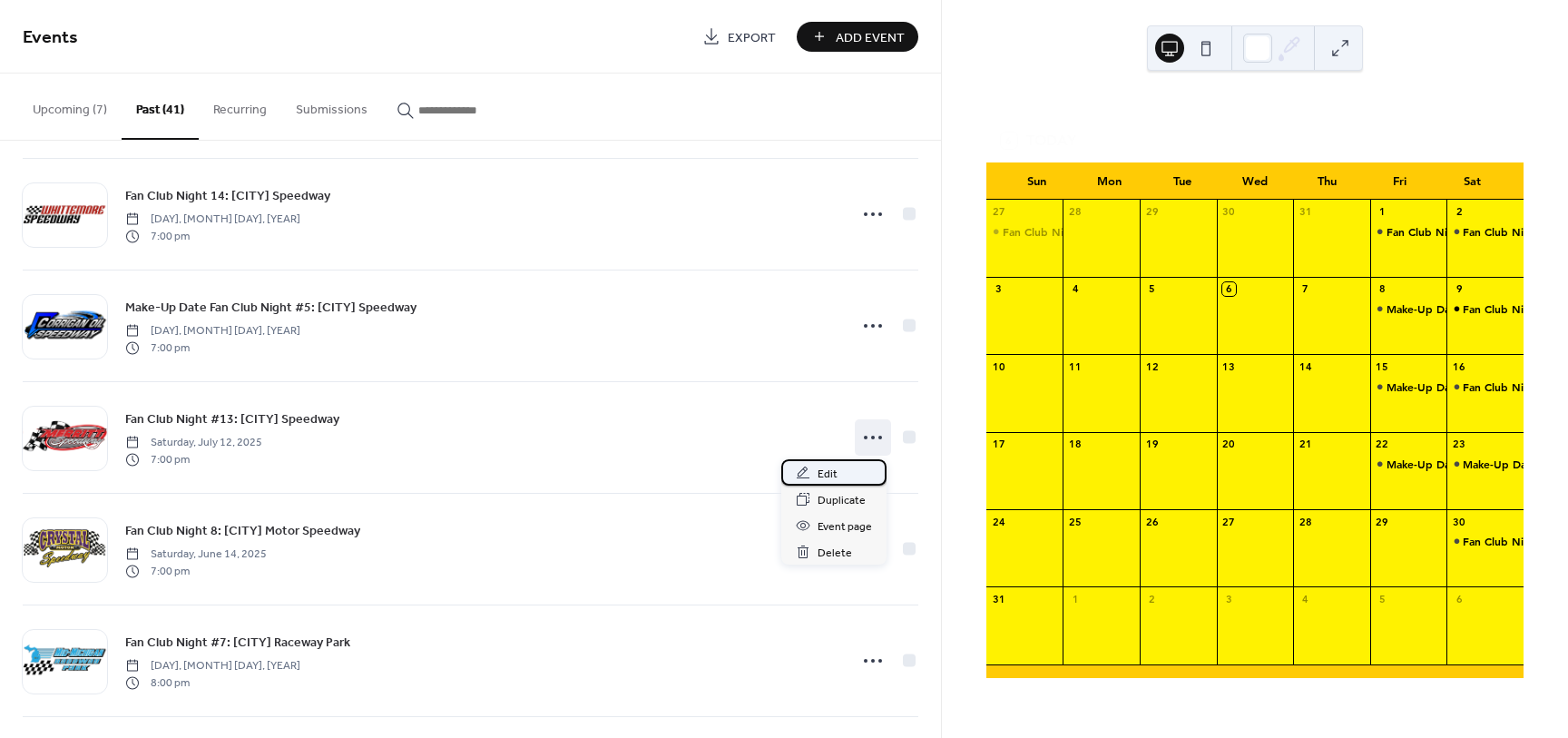 click on "Edit" at bounding box center (828, 474) 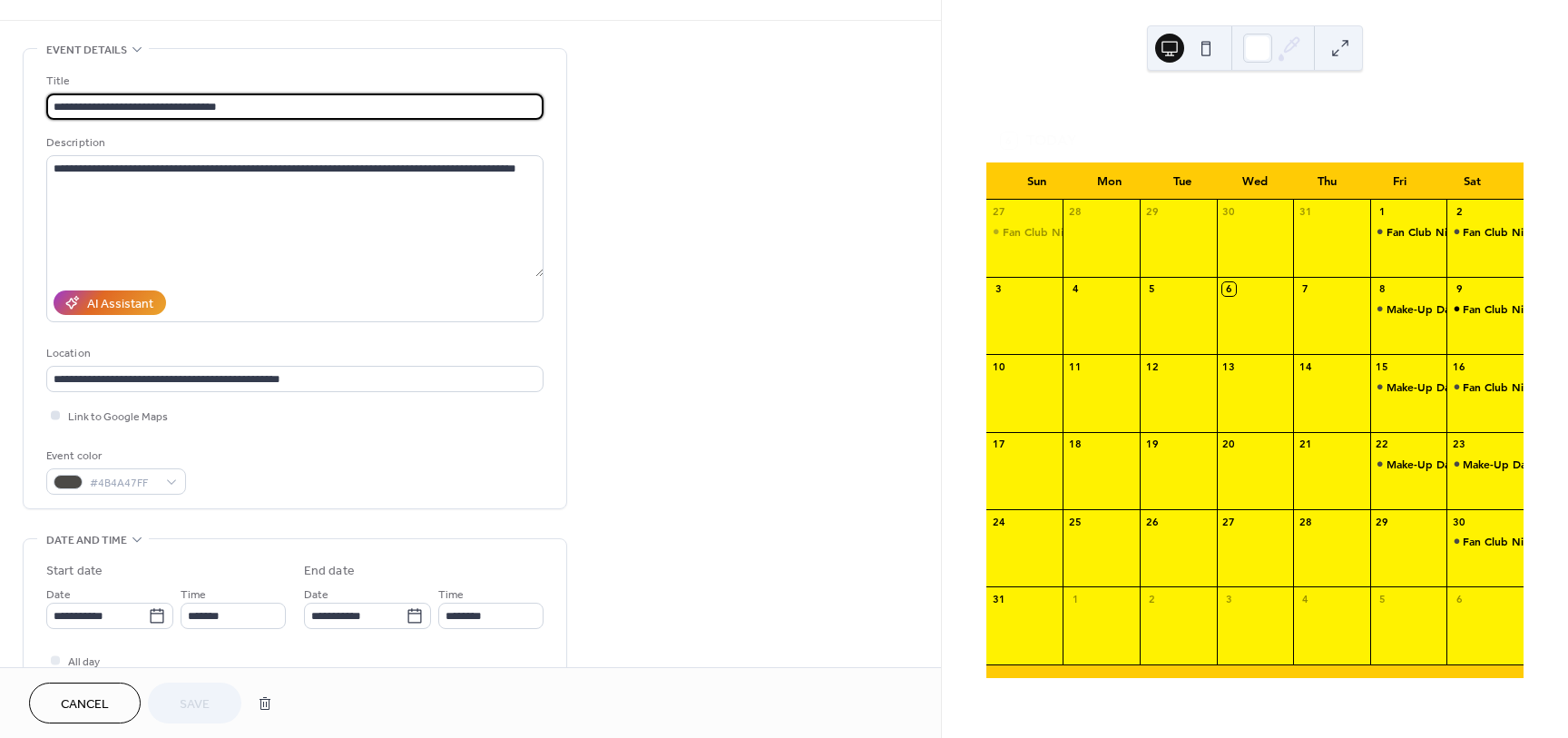 scroll, scrollTop: 227, scrollLeft: 0, axis: vertical 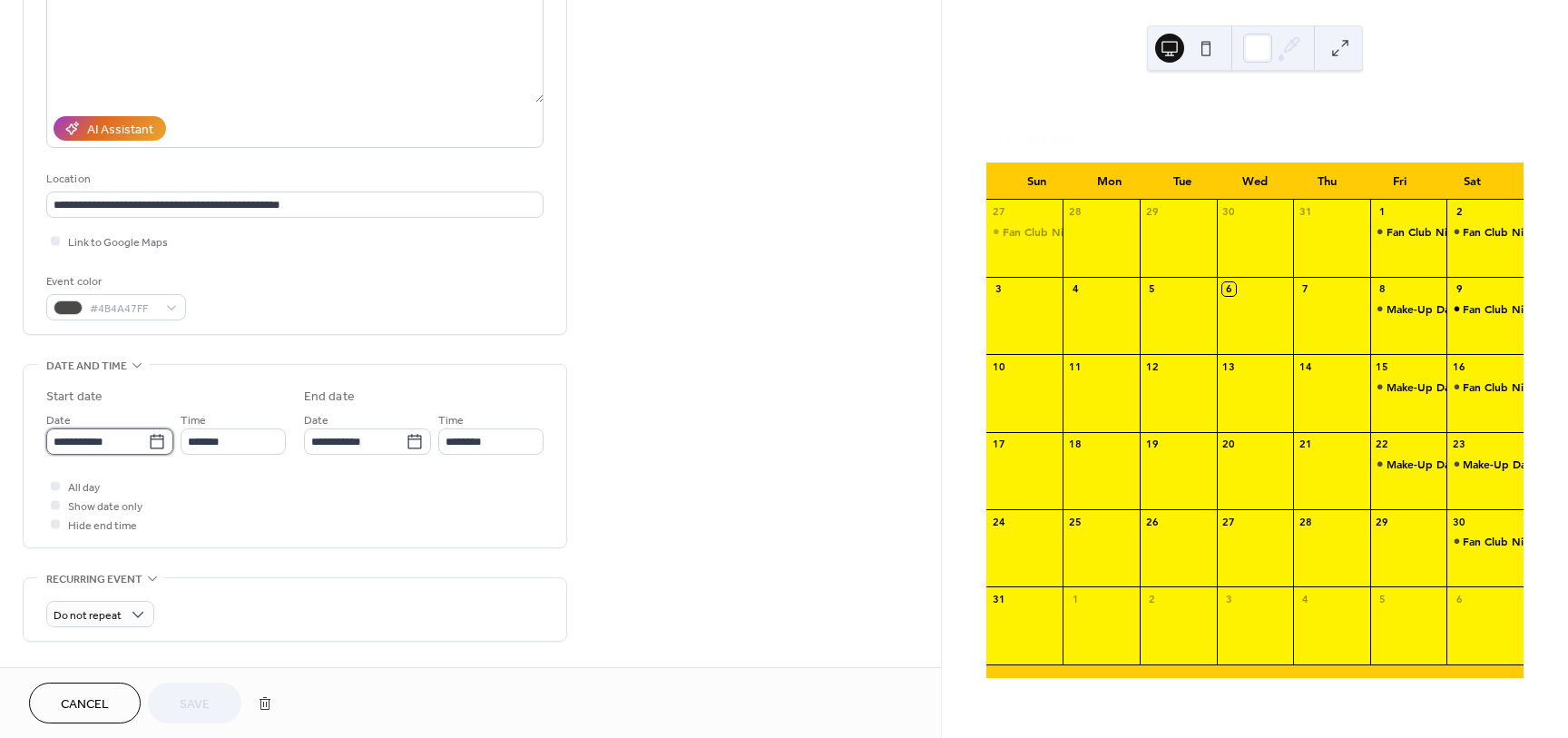 click on "**********" at bounding box center [97, 441] 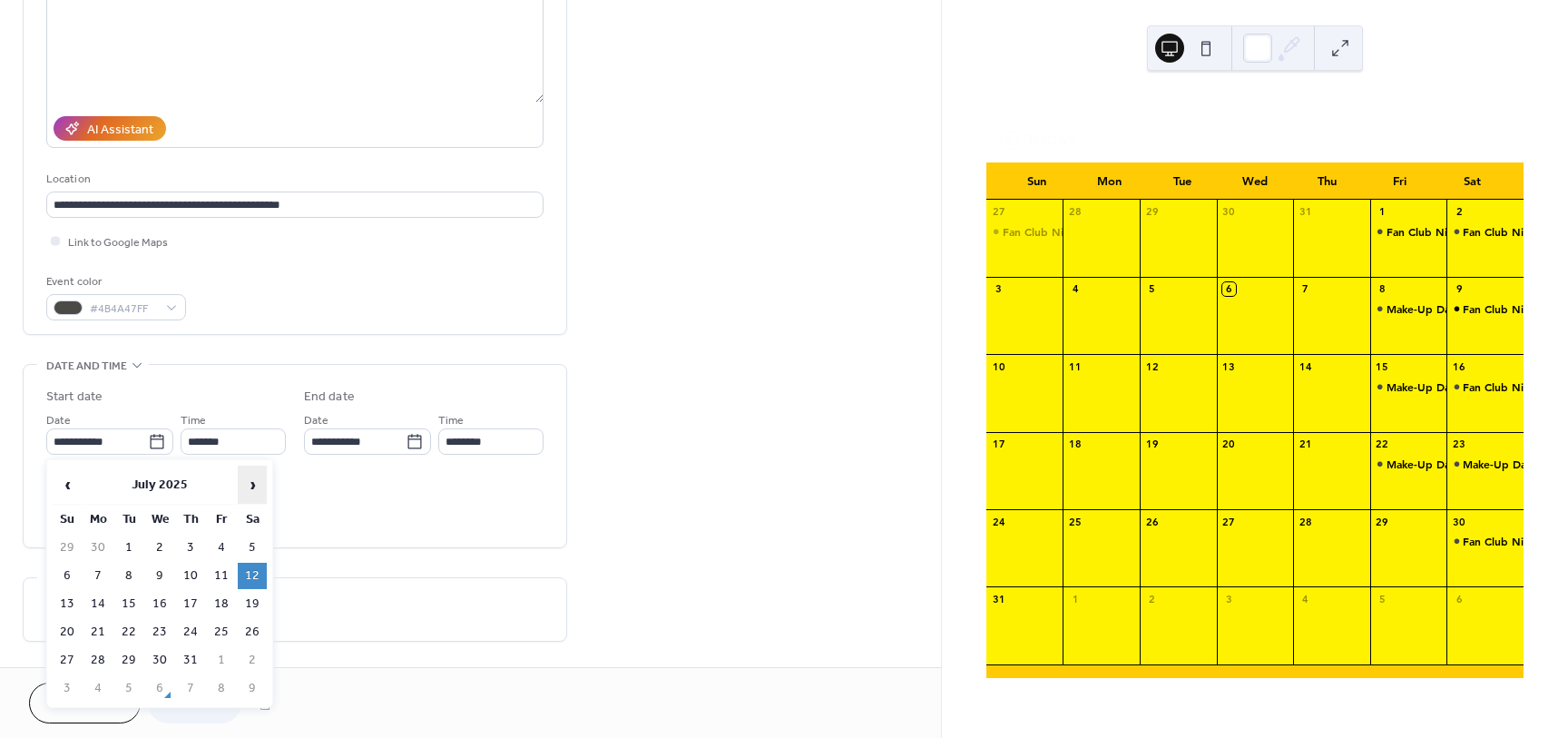 click on "›" at bounding box center [252, 485] 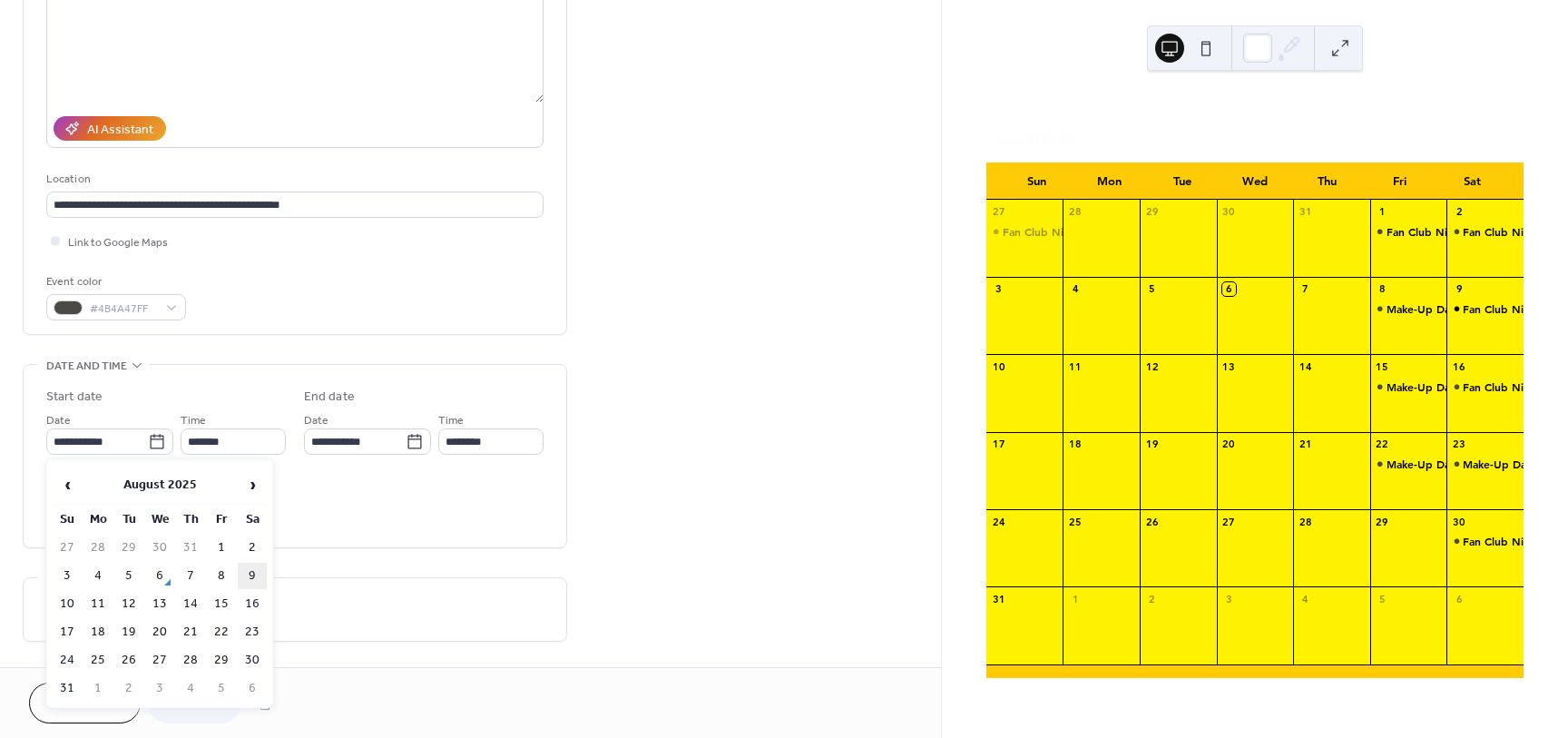 click on "9" at bounding box center [252, 576] 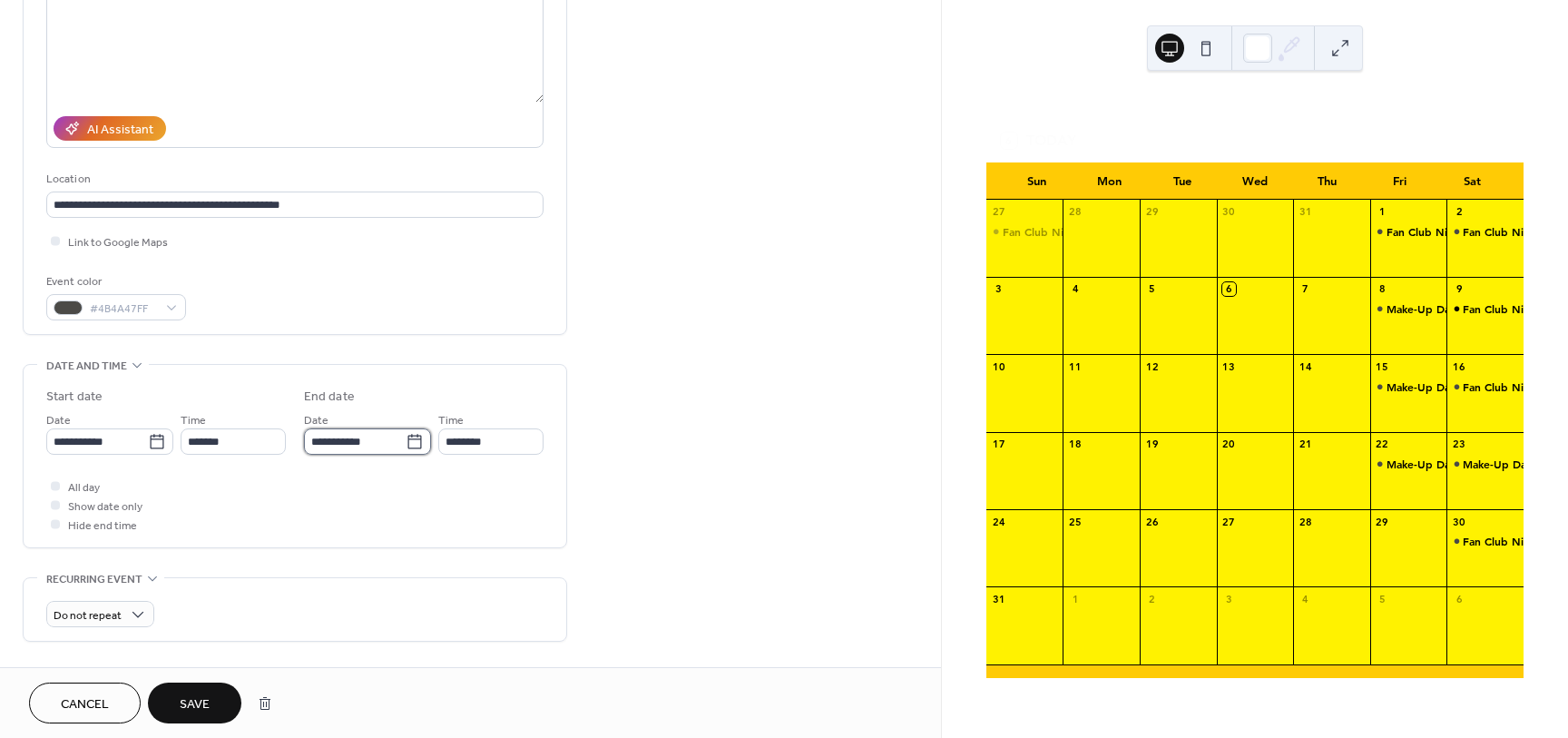 click on "**********" at bounding box center [355, 441] 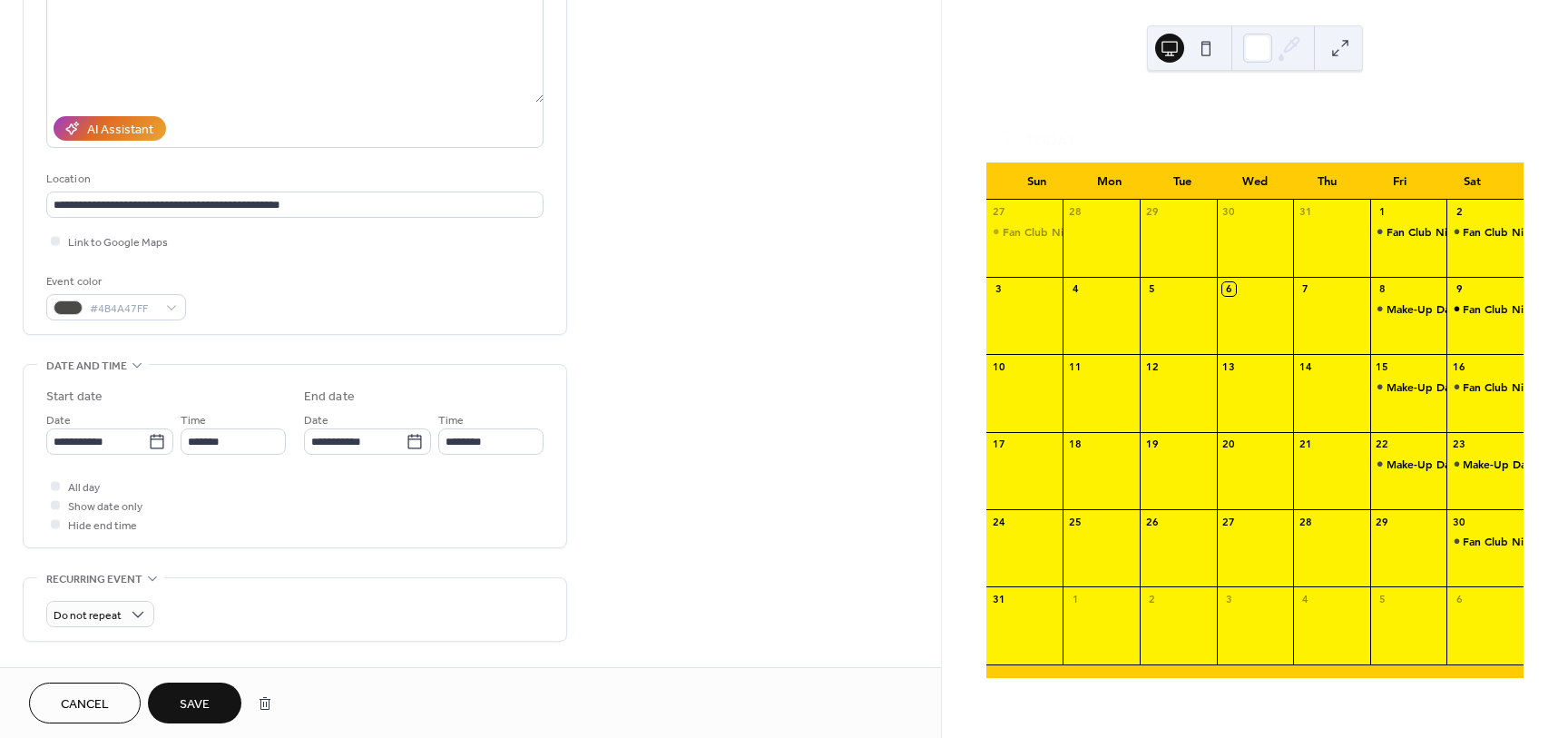 click on "**********" at bounding box center (295, 488) 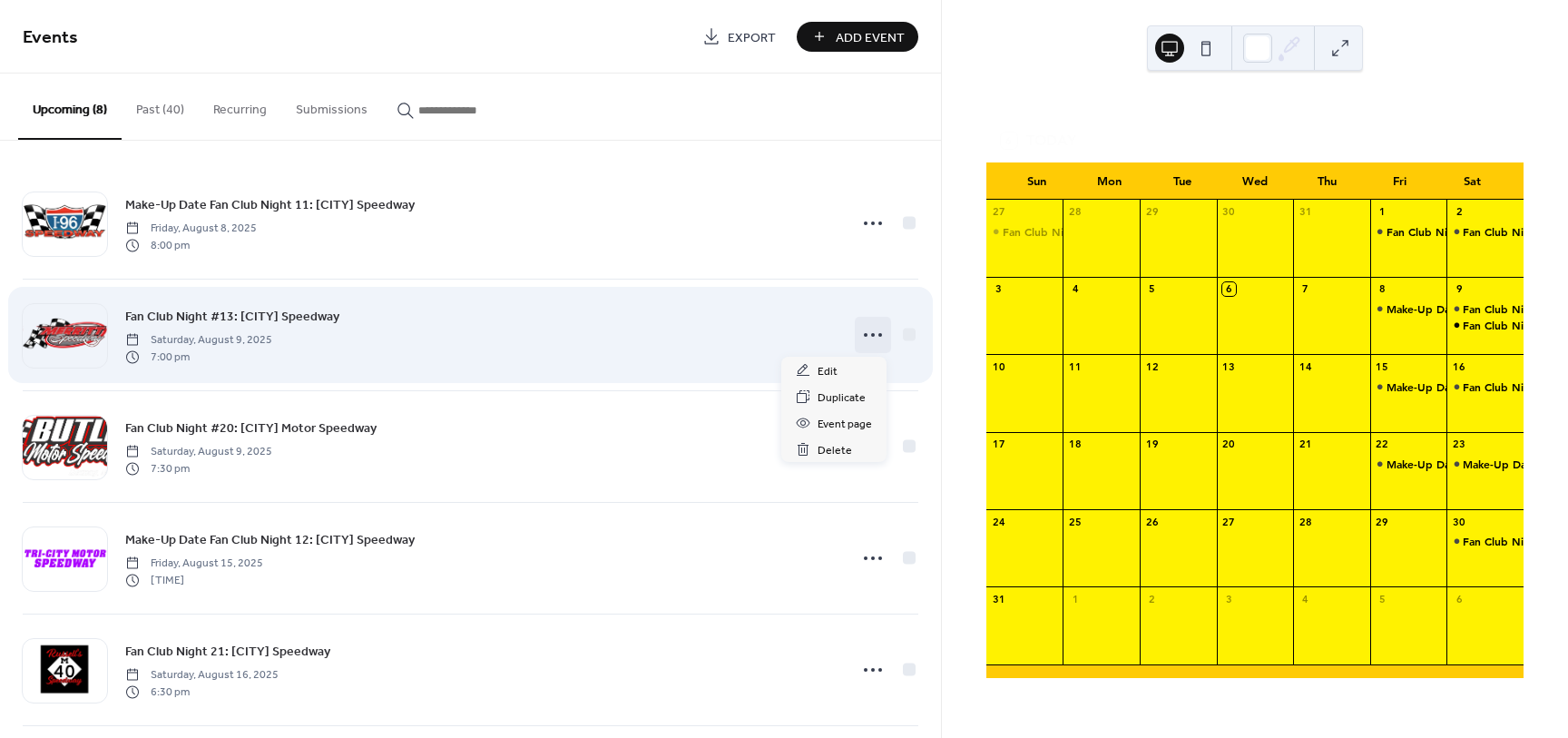click 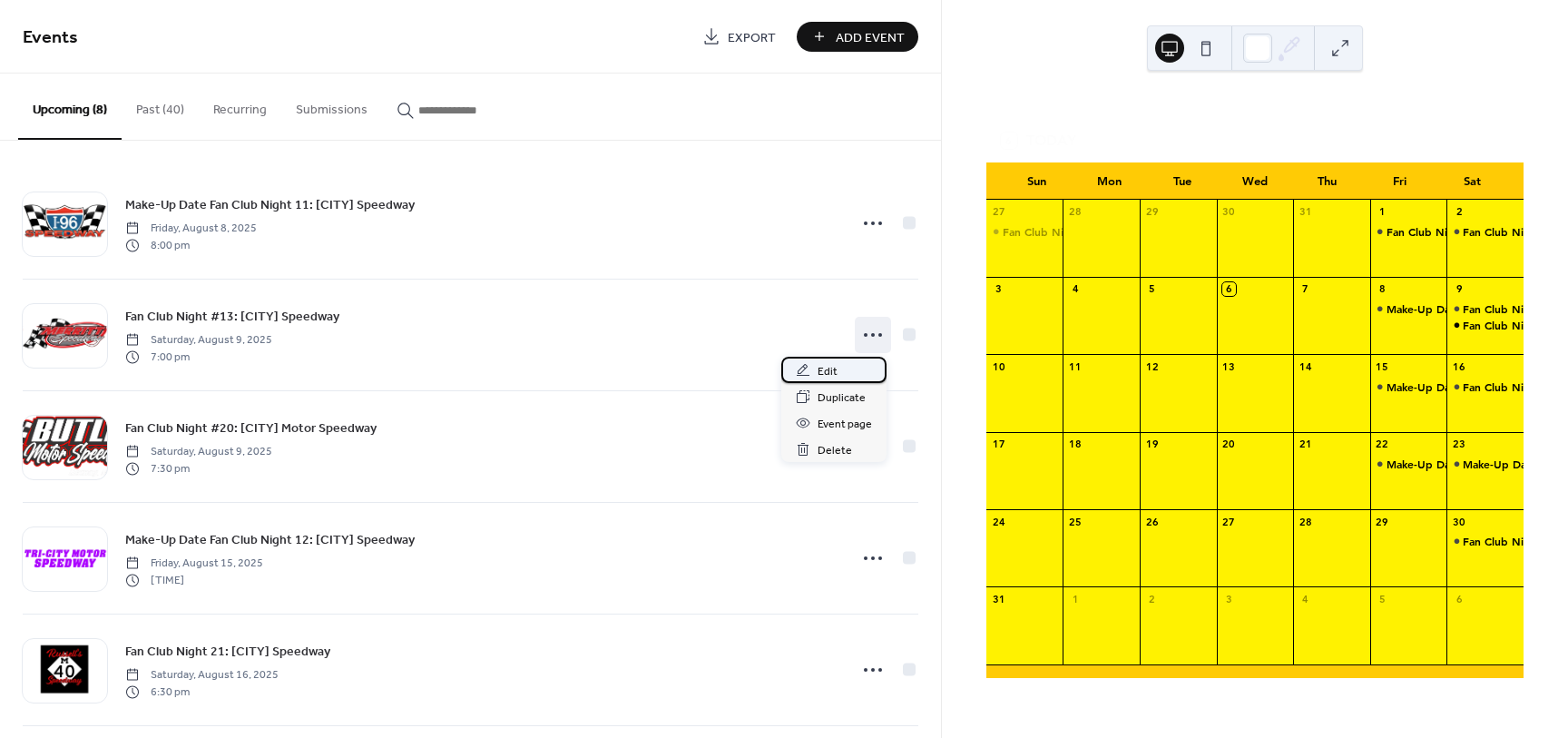 click on "Edit" at bounding box center (828, 371) 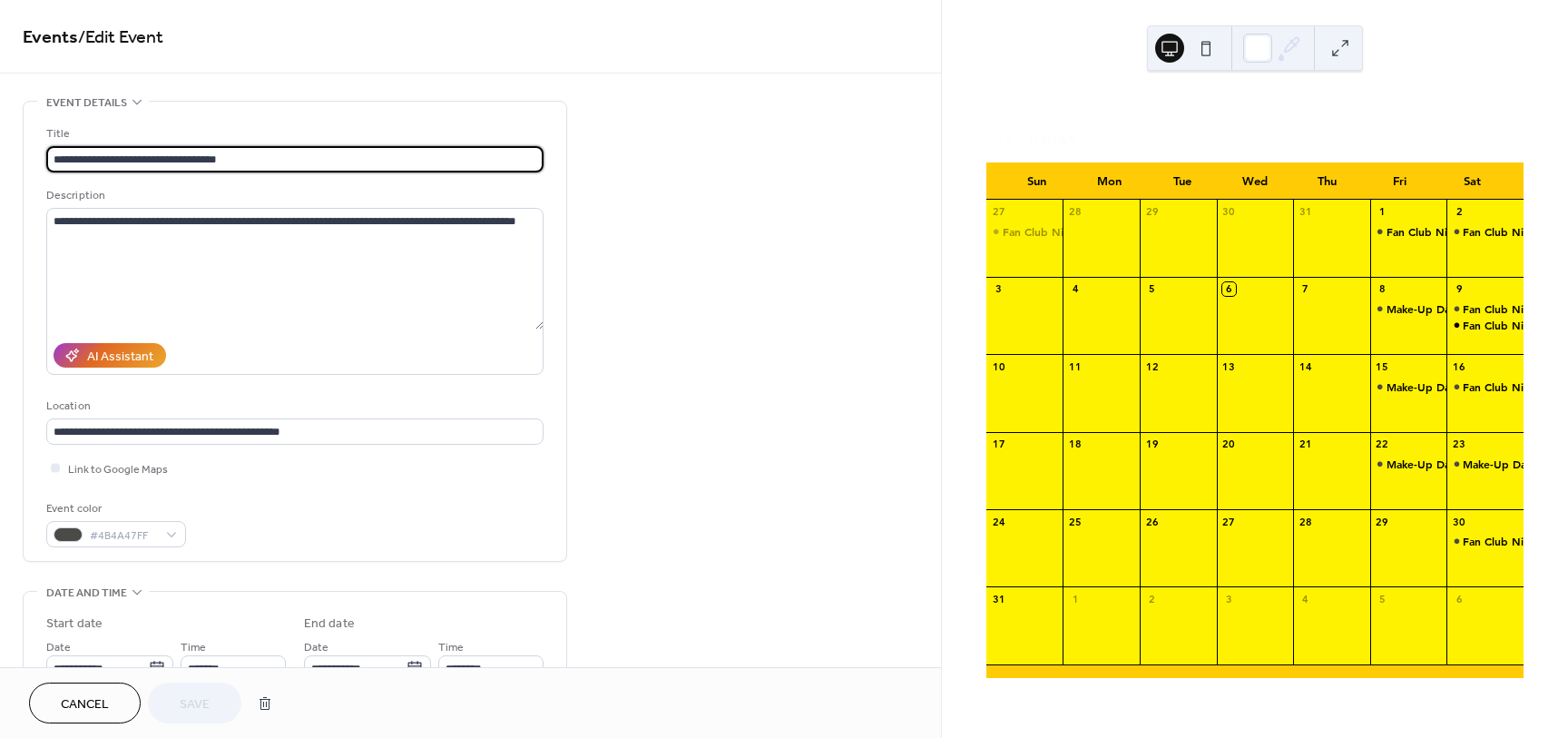 click on "**********" at bounding box center (295, 159) 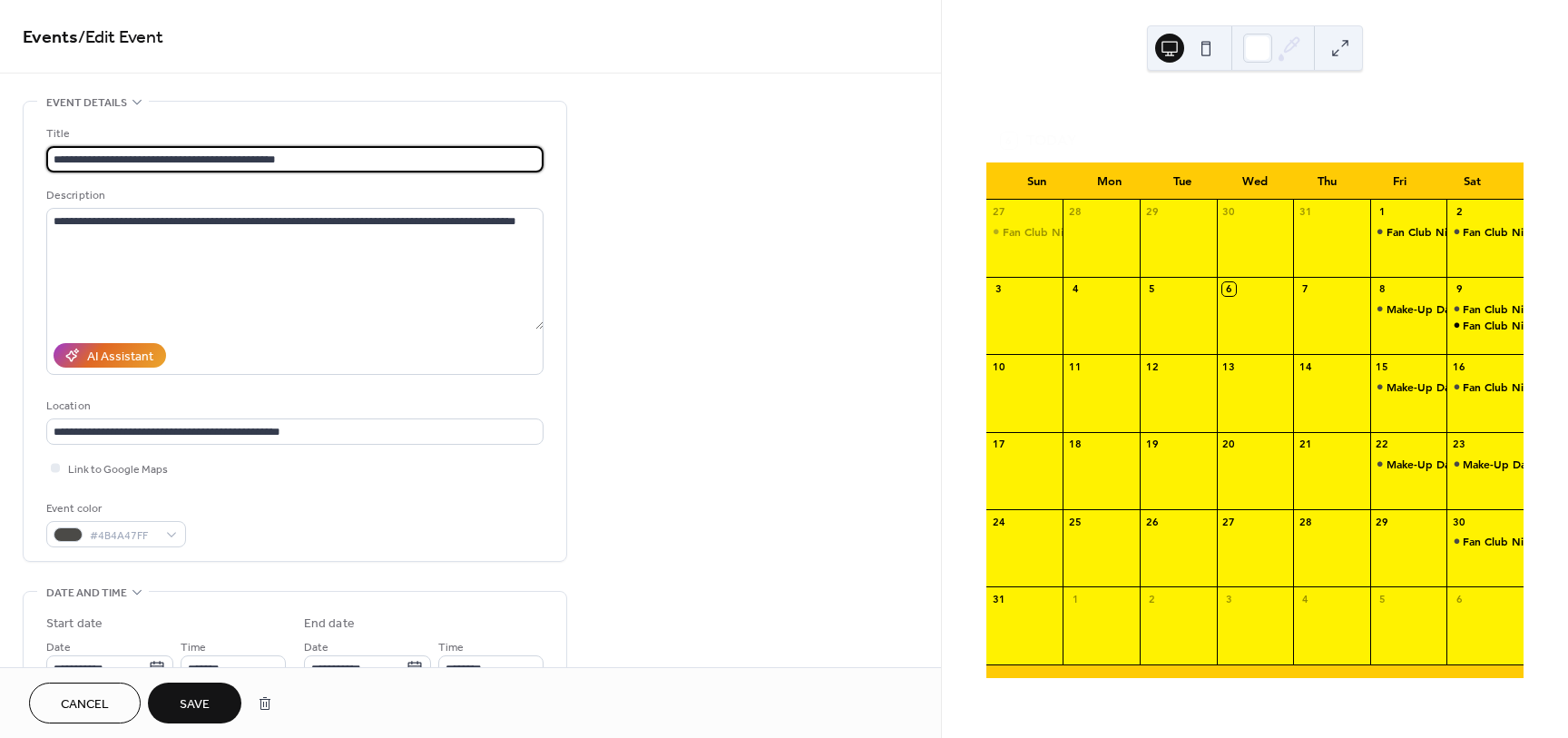 type on "**********" 